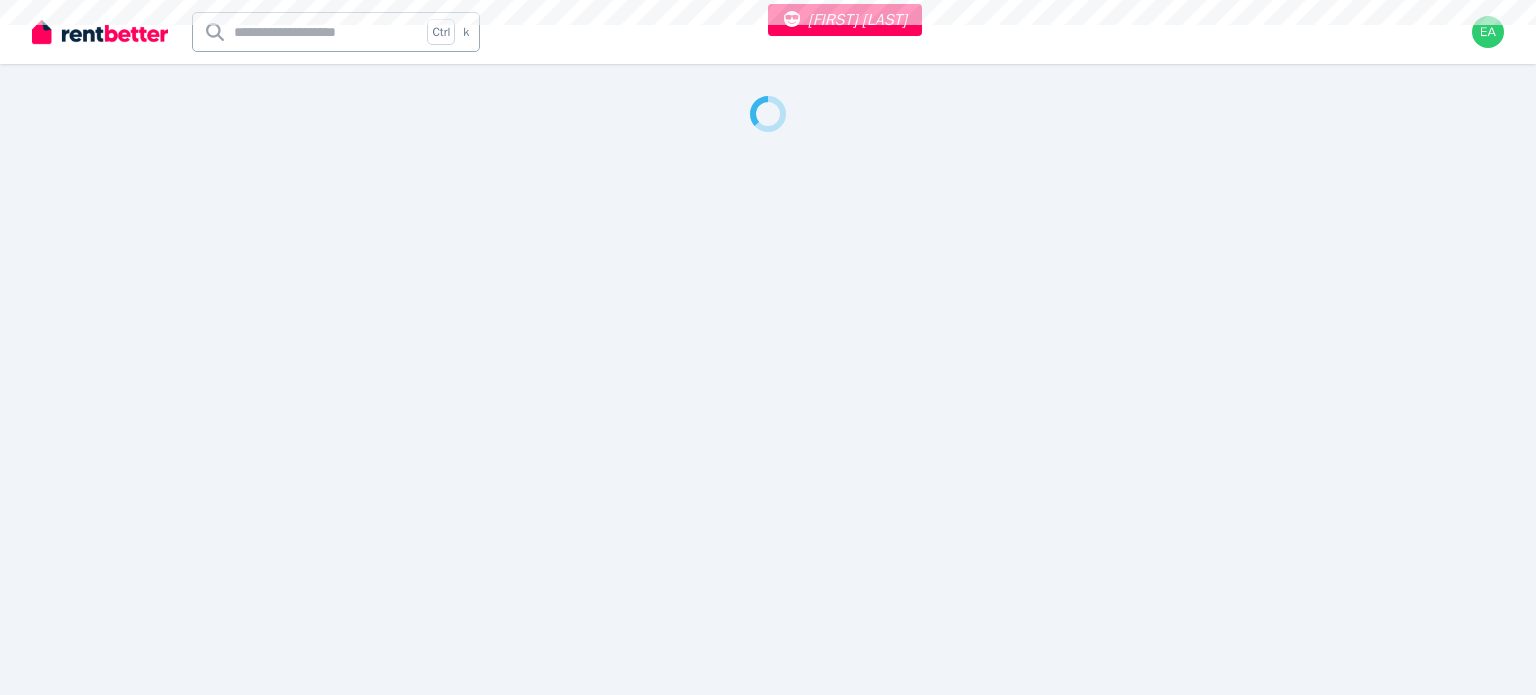 select on "***" 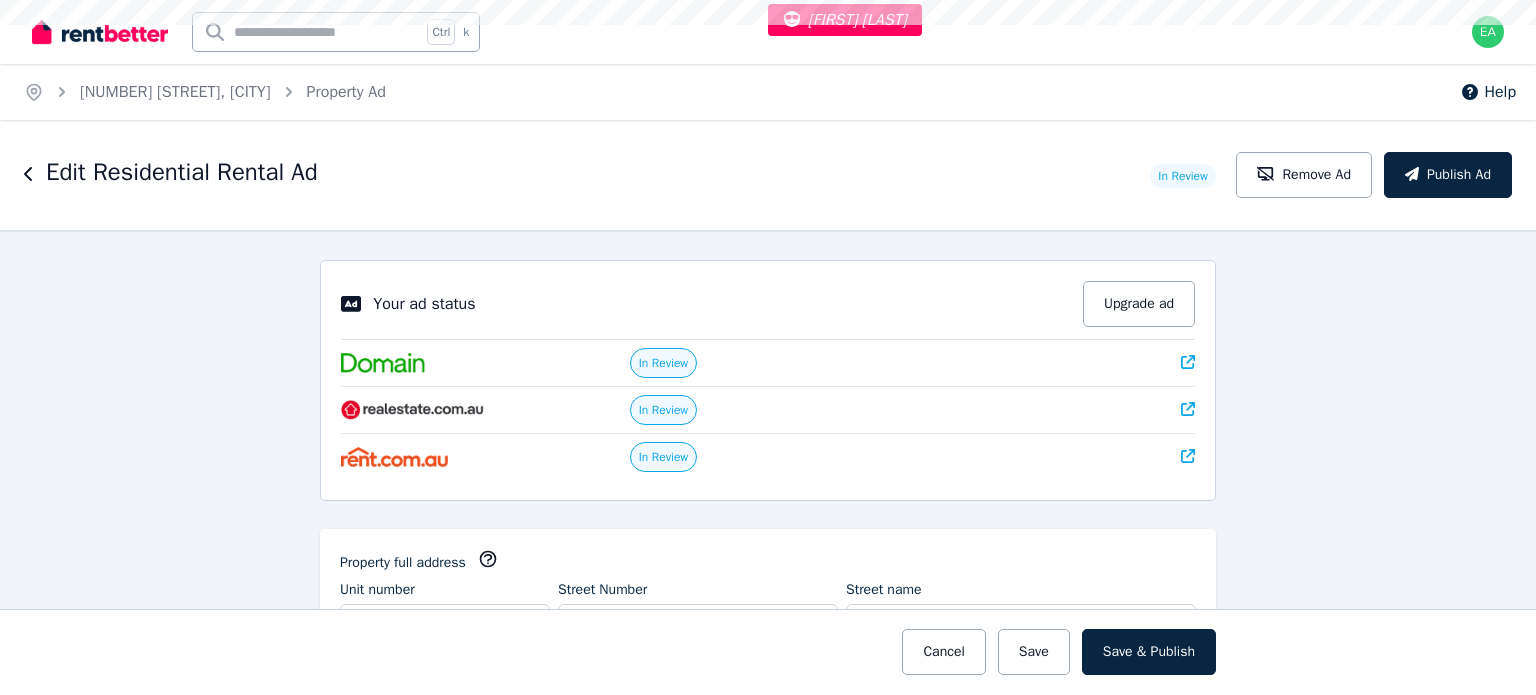 scroll, scrollTop: 0, scrollLeft: 0, axis: both 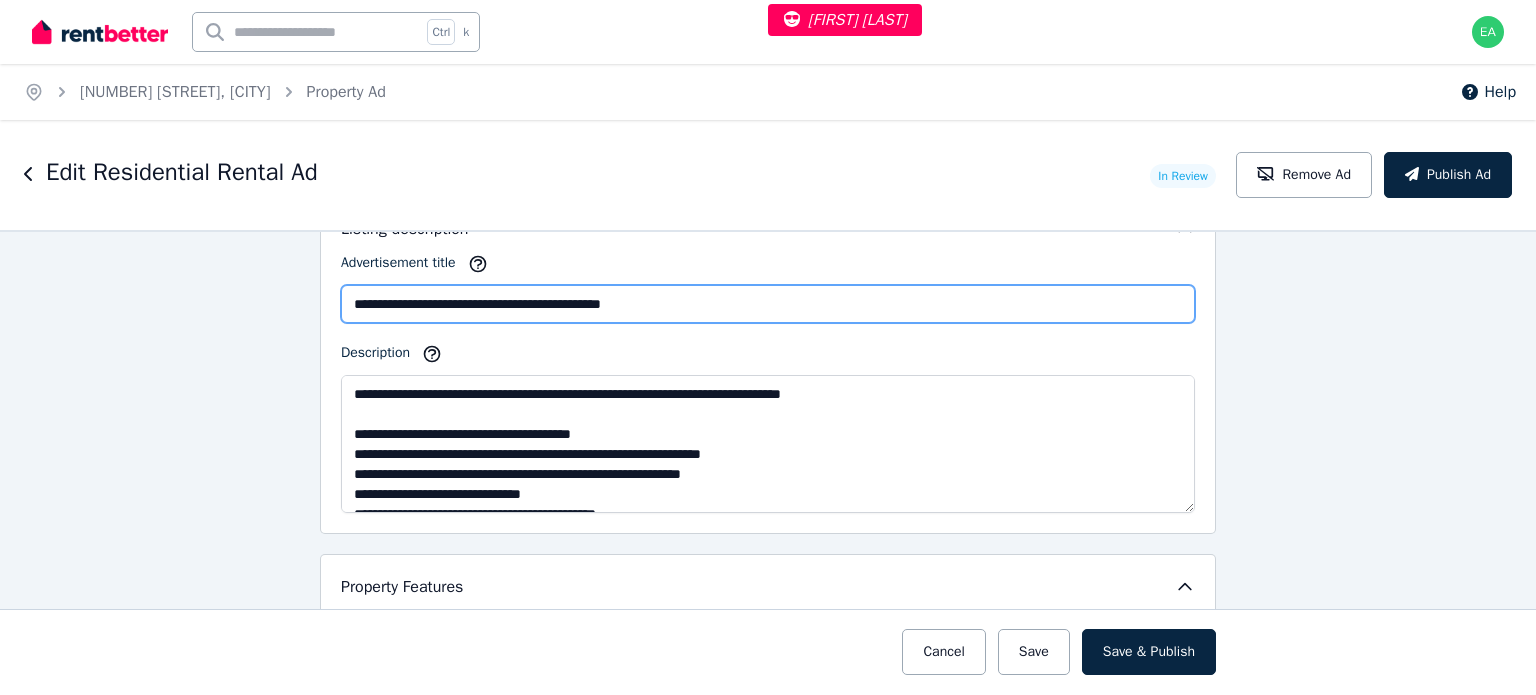 drag, startPoint x: 654, startPoint y: 298, endPoint x: 328, endPoint y: 297, distance: 326.00153 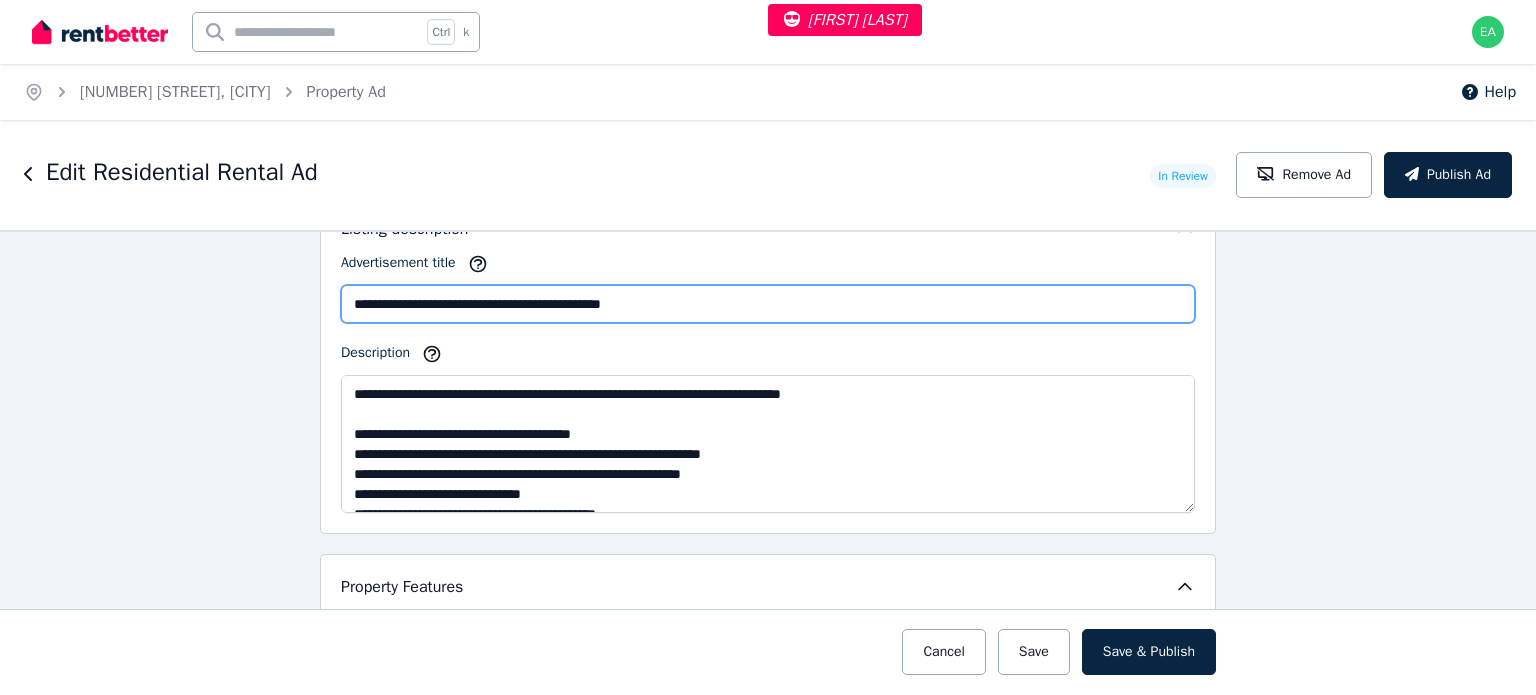 click on "**********" at bounding box center [768, 365] 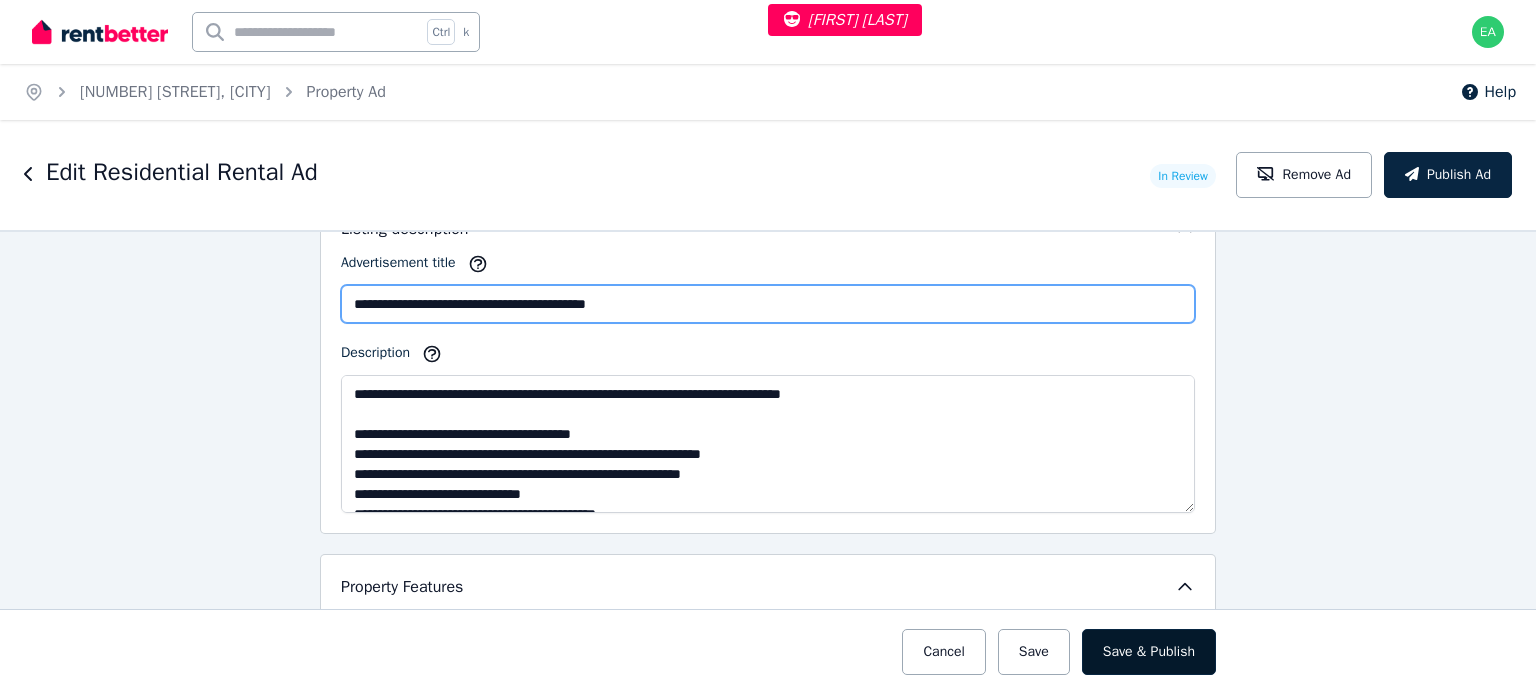 type on "**********" 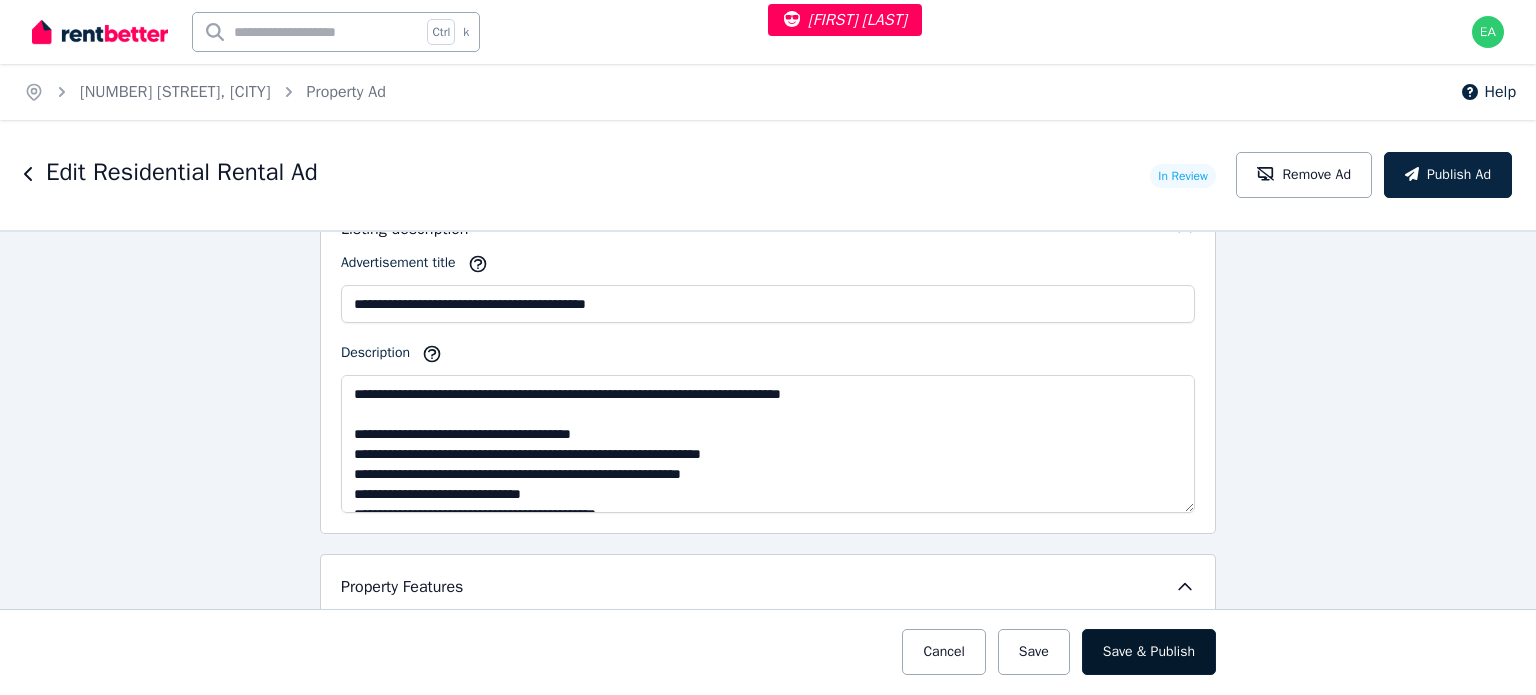 click on "Save & Publish" at bounding box center (1149, 652) 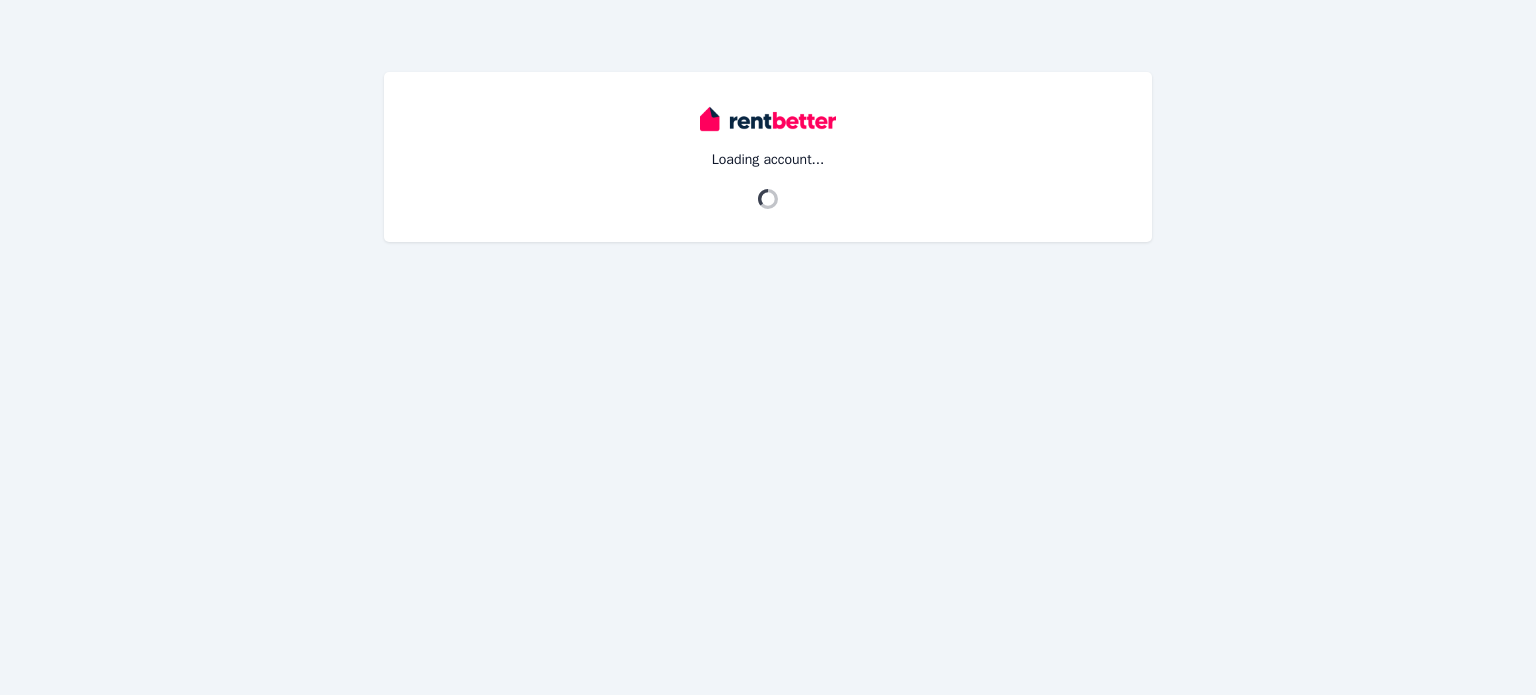 scroll, scrollTop: 0, scrollLeft: 0, axis: both 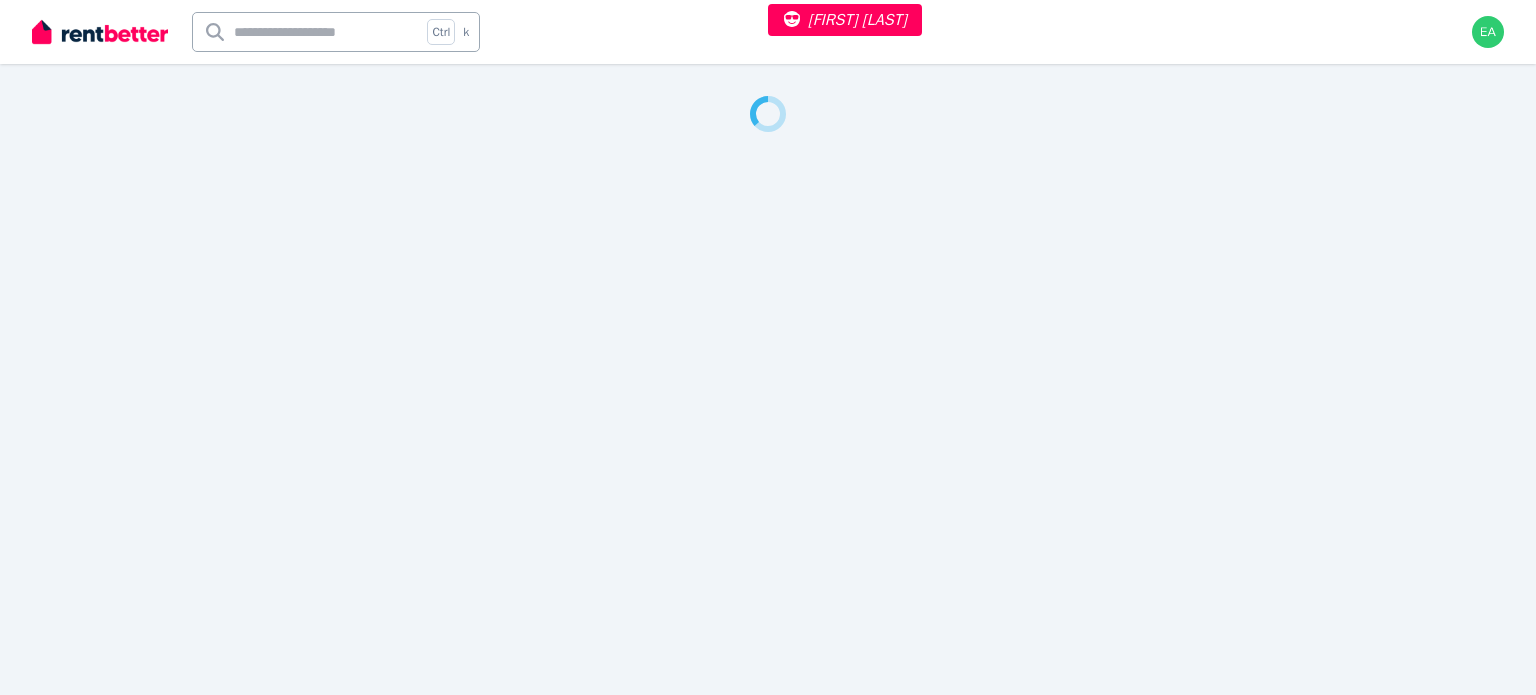 select on "***" 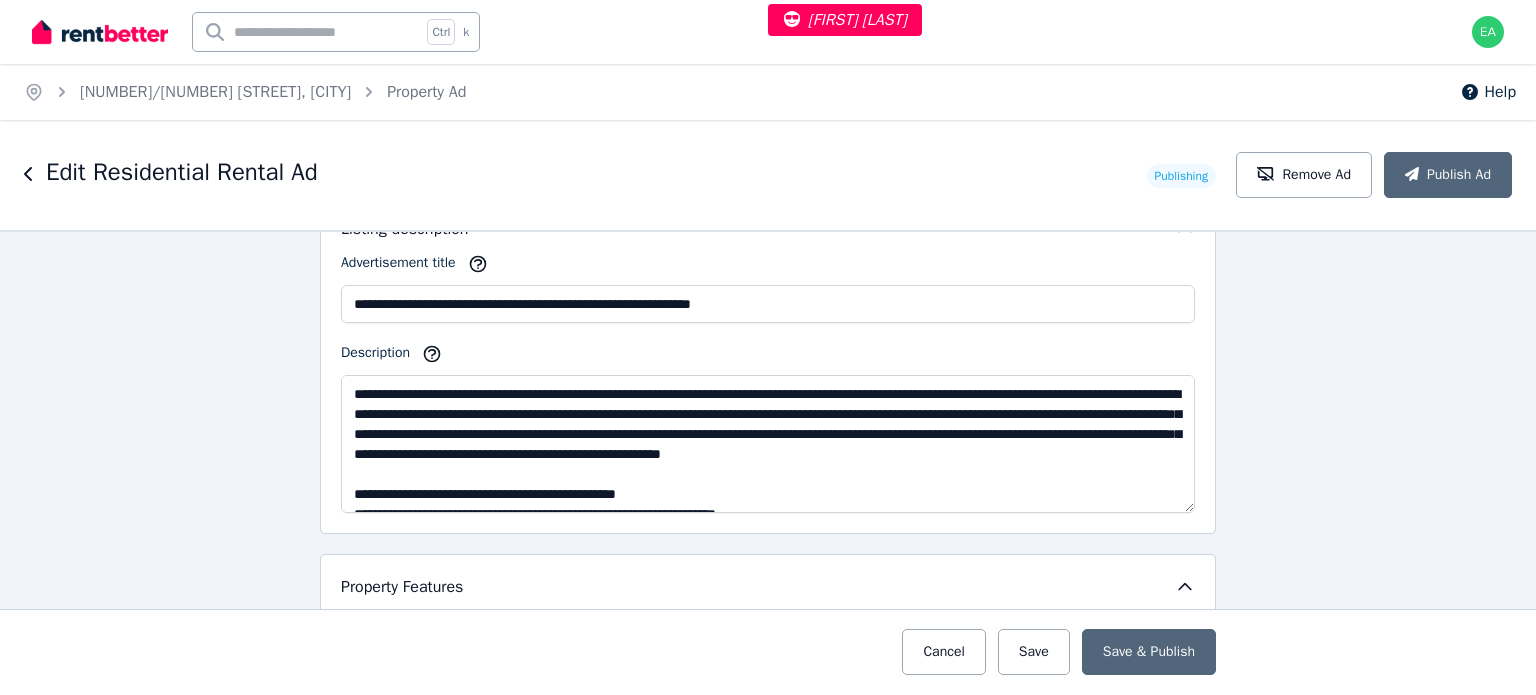 scroll, scrollTop: 1200, scrollLeft: 0, axis: vertical 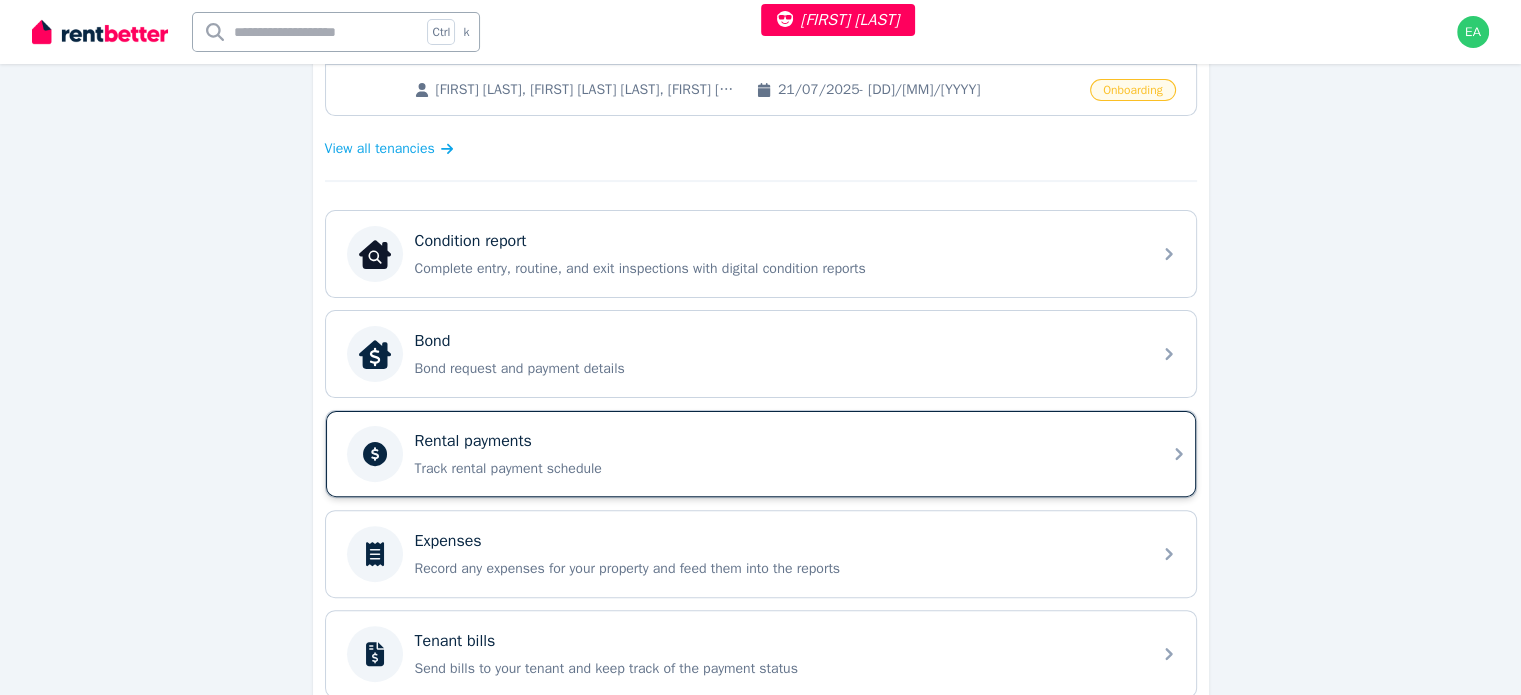 click on "Rental payments" at bounding box center (777, 441) 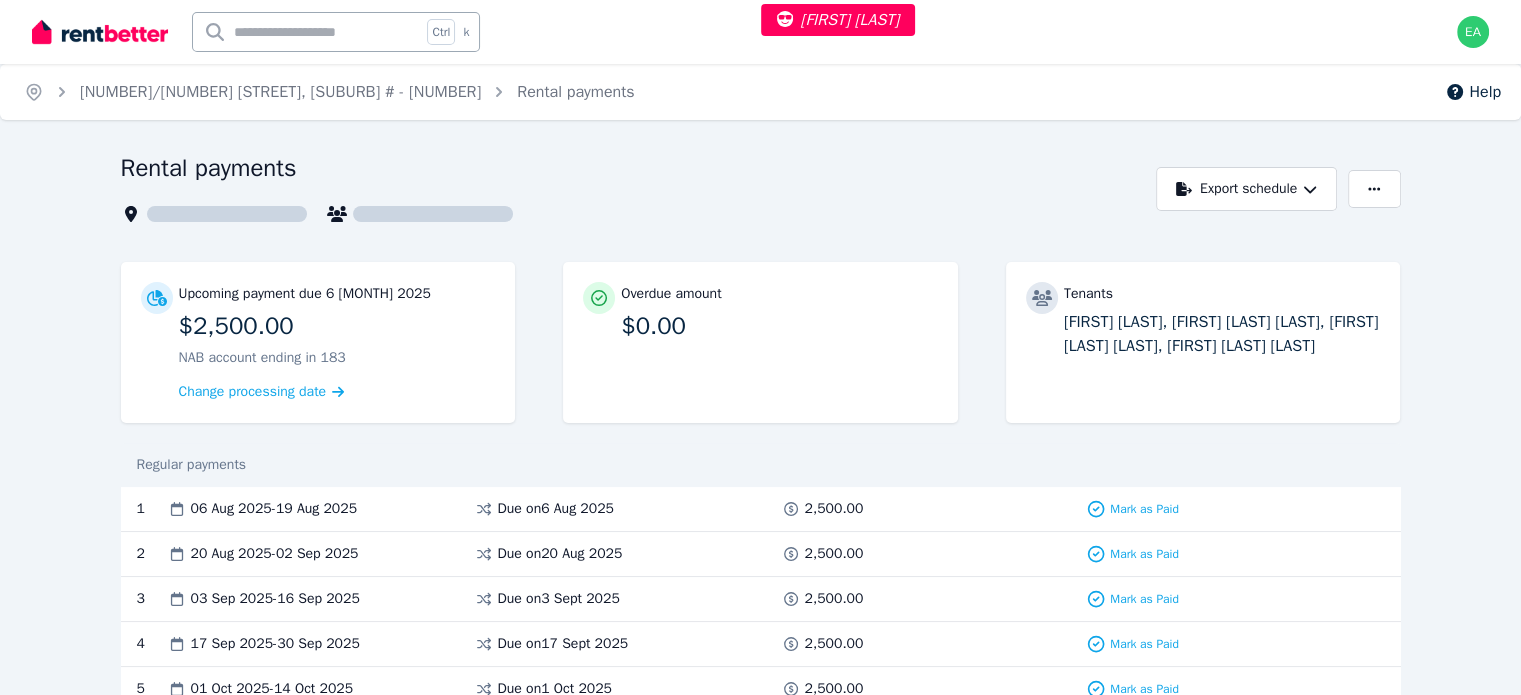 scroll, scrollTop: 133, scrollLeft: 0, axis: vertical 